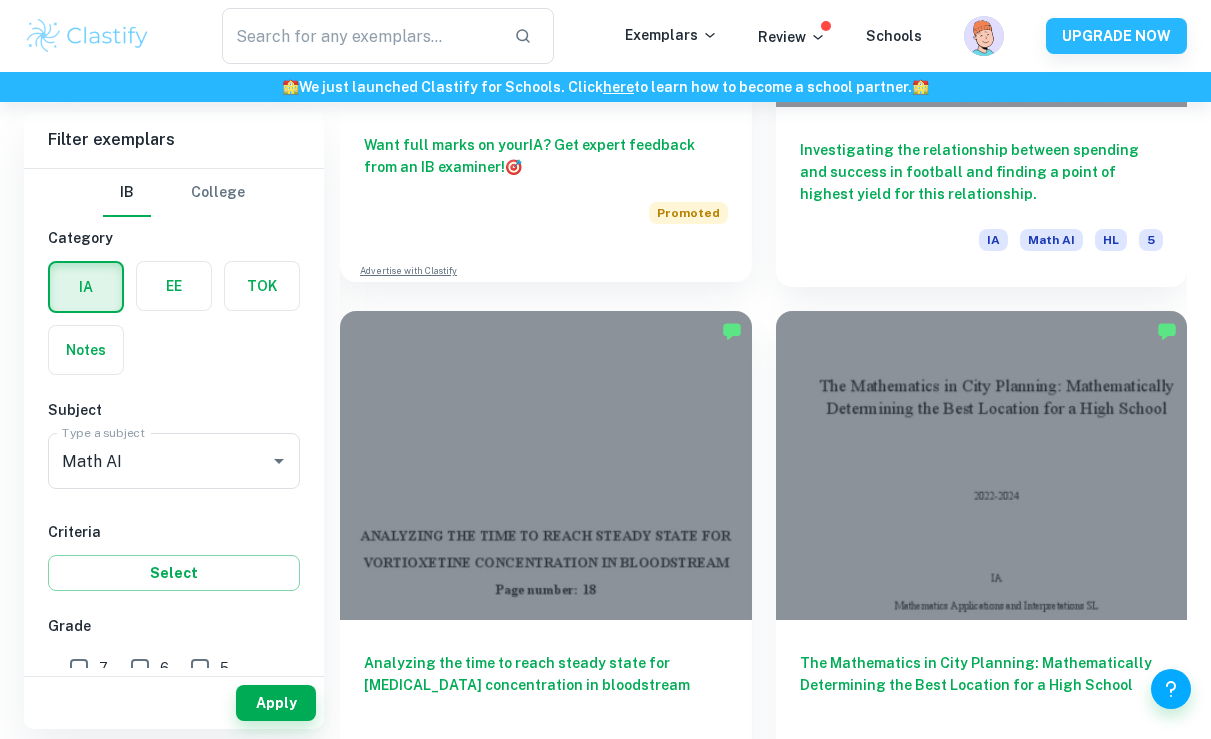 scroll, scrollTop: 1579, scrollLeft: 0, axis: vertical 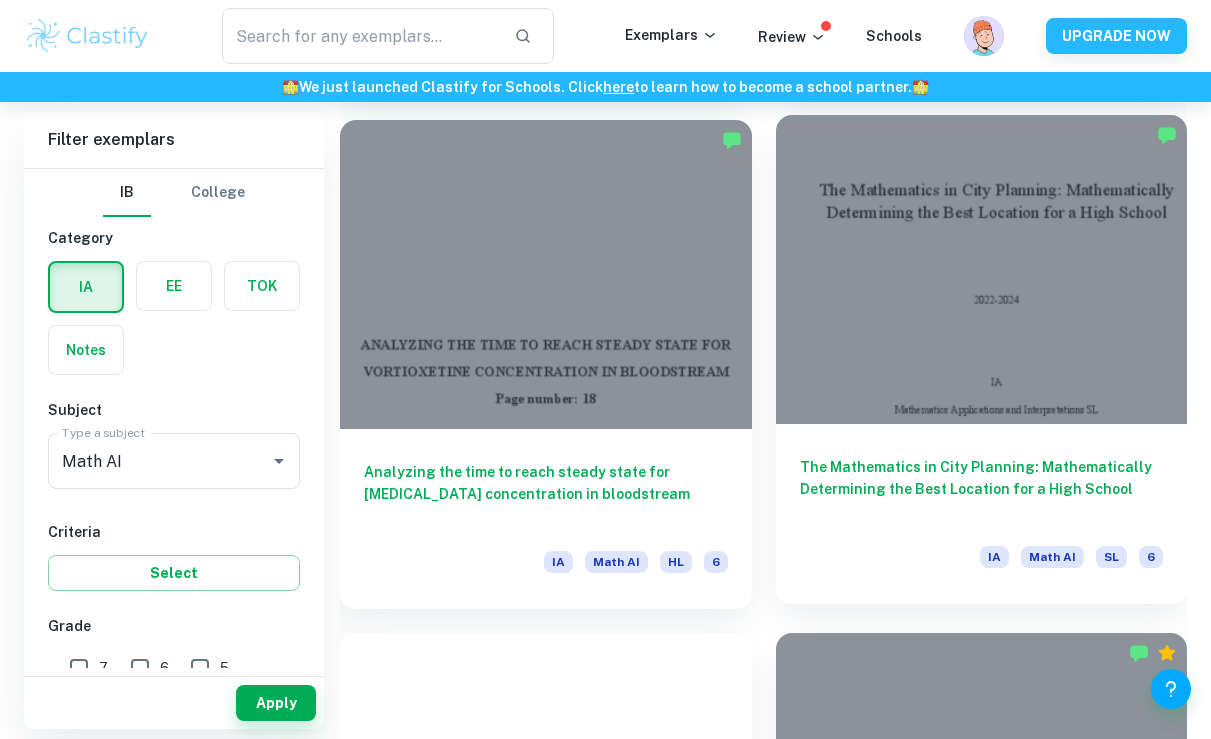 click at bounding box center [982, 269] 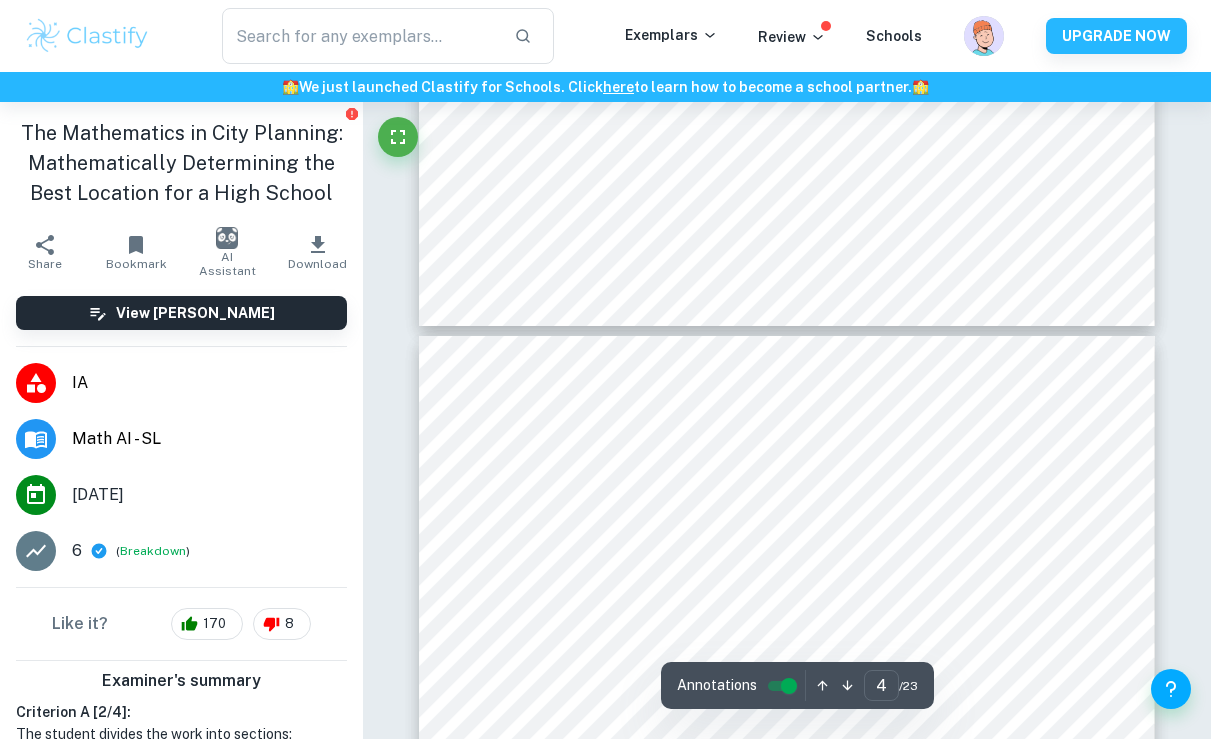 scroll, scrollTop: 3174, scrollLeft: 0, axis: vertical 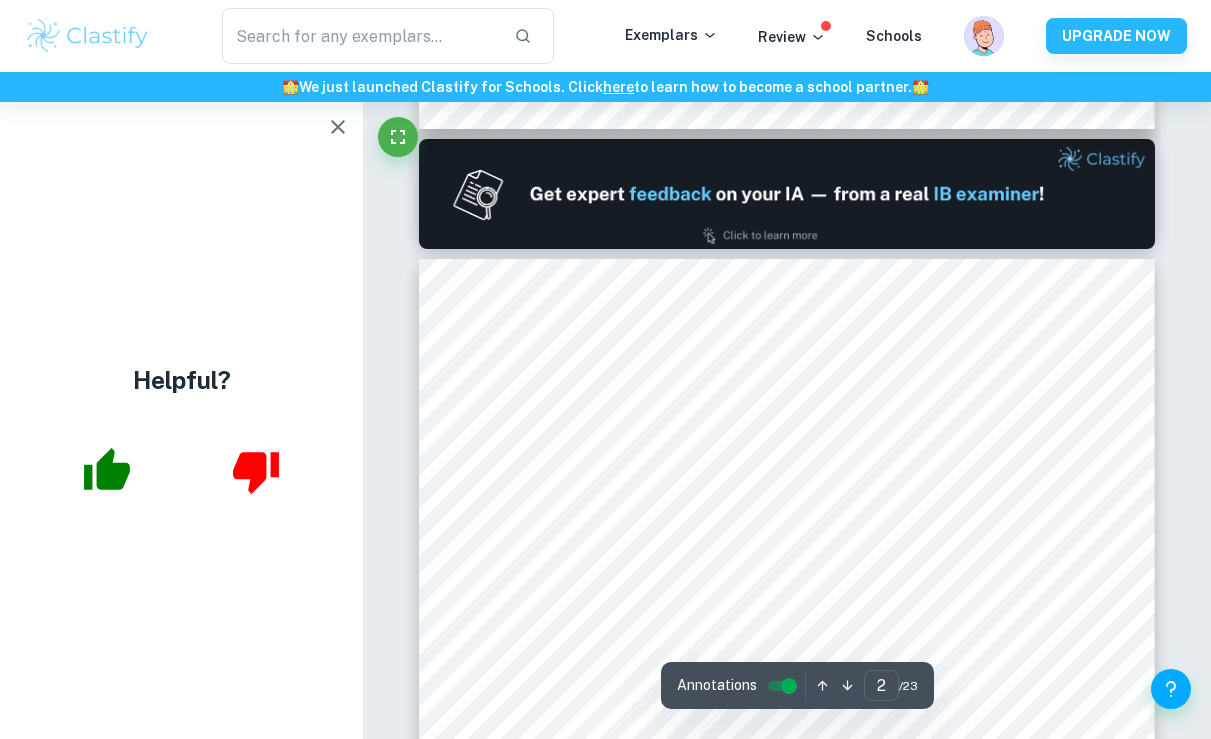 type on "1" 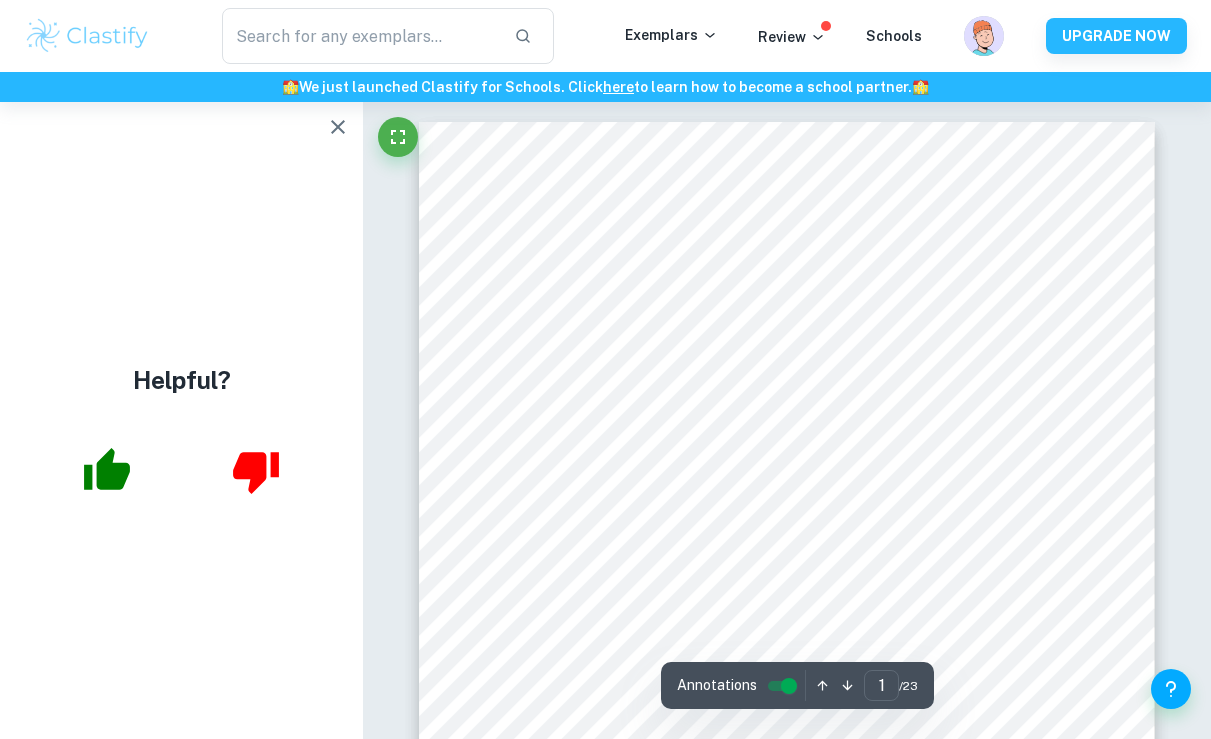 scroll, scrollTop: 0, scrollLeft: 0, axis: both 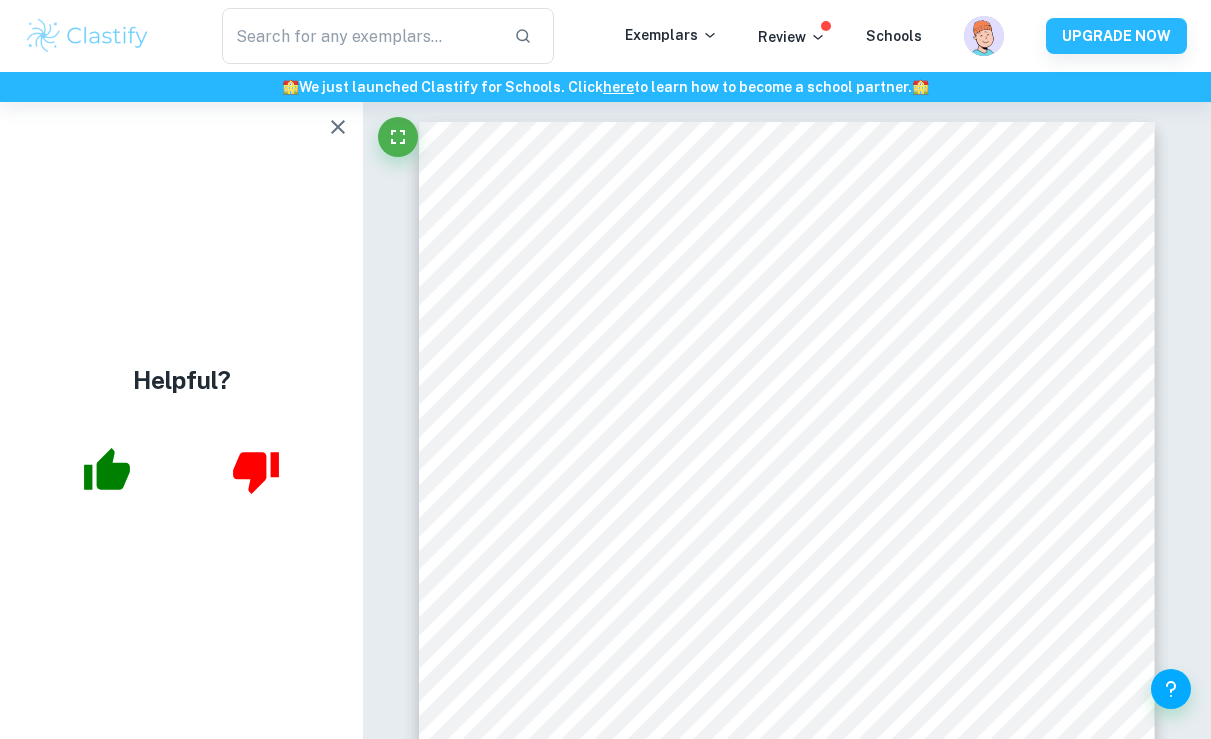 click 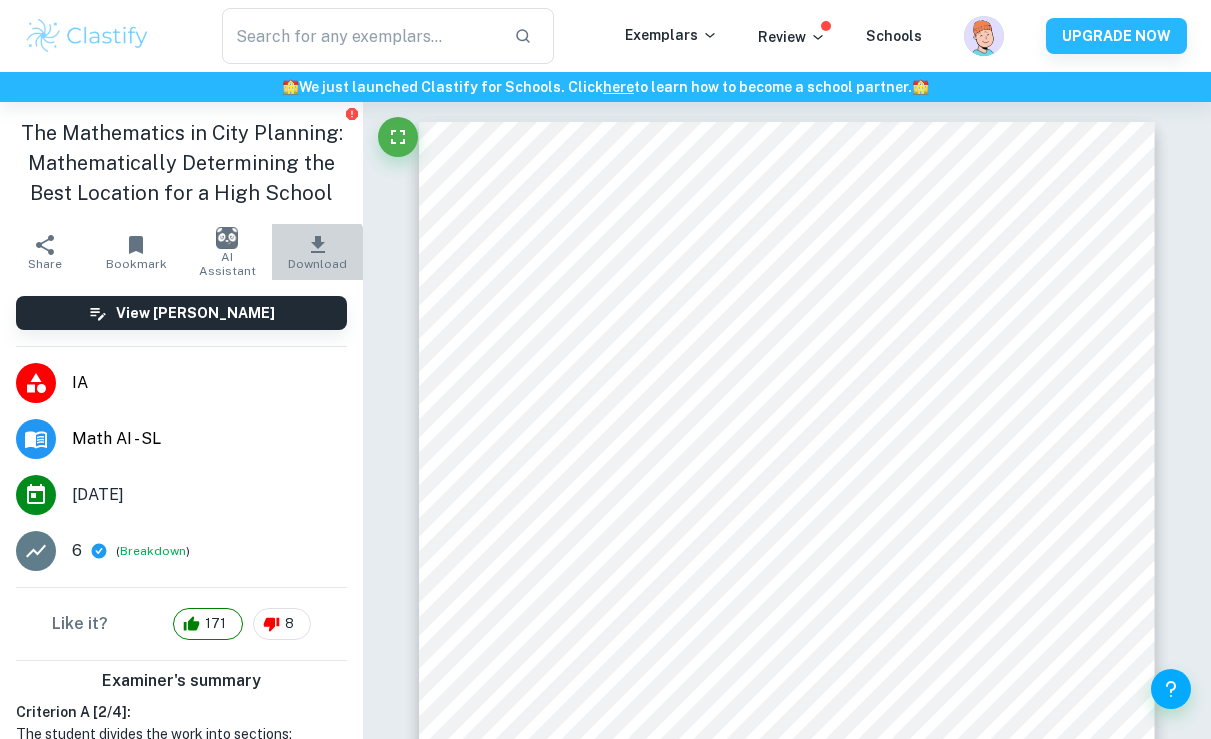 click on "Download" at bounding box center (317, 252) 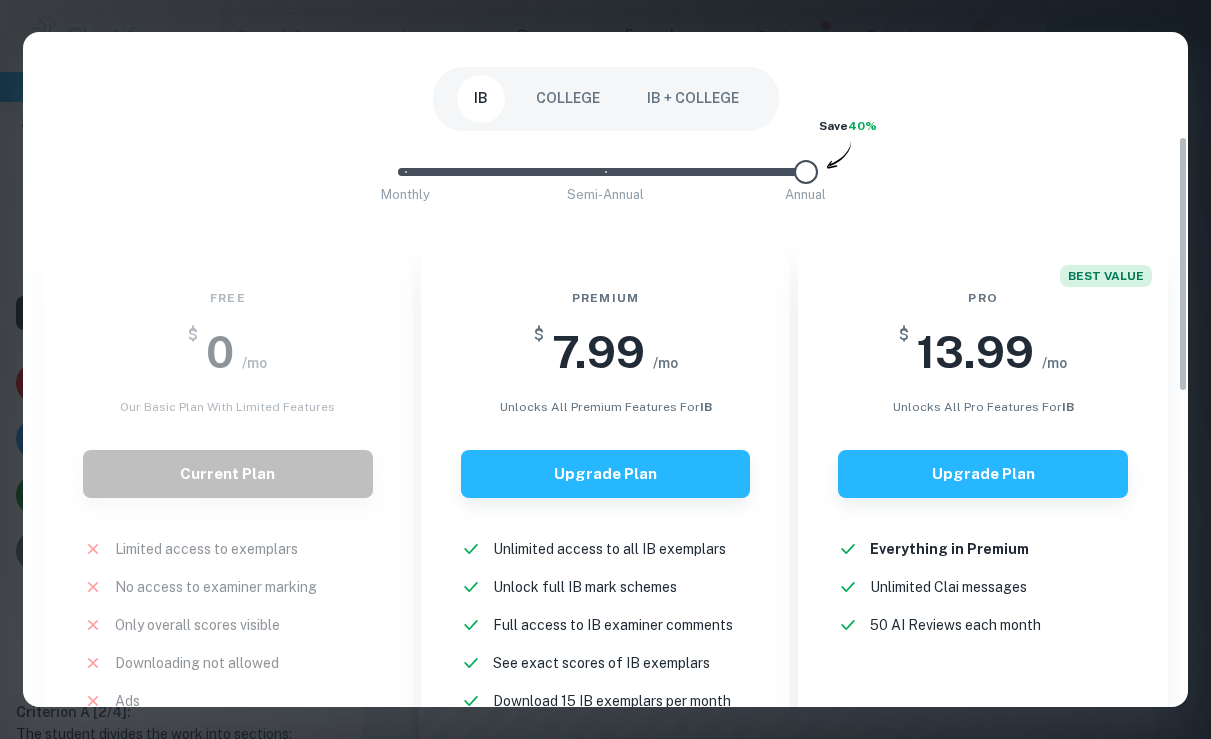 scroll, scrollTop: 276, scrollLeft: 0, axis: vertical 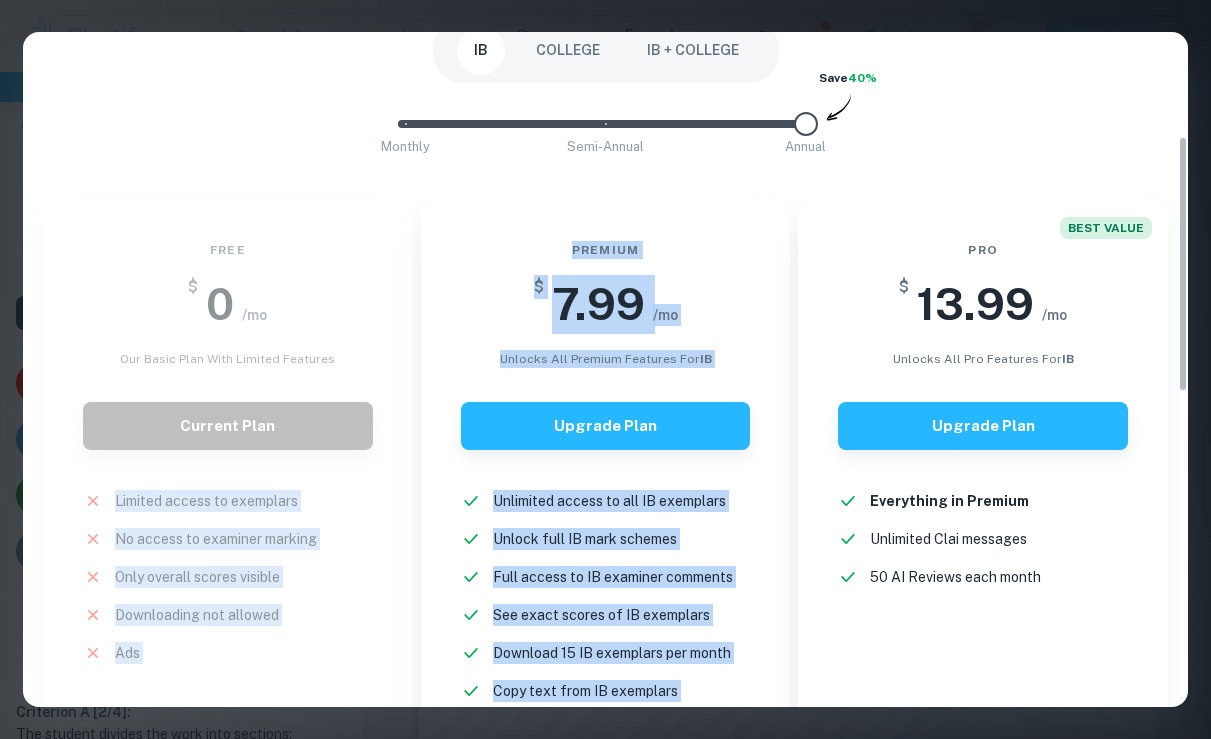 drag, startPoint x: 161, startPoint y: 522, endPoint x: 1160, endPoint y: 167, distance: 1060.2009 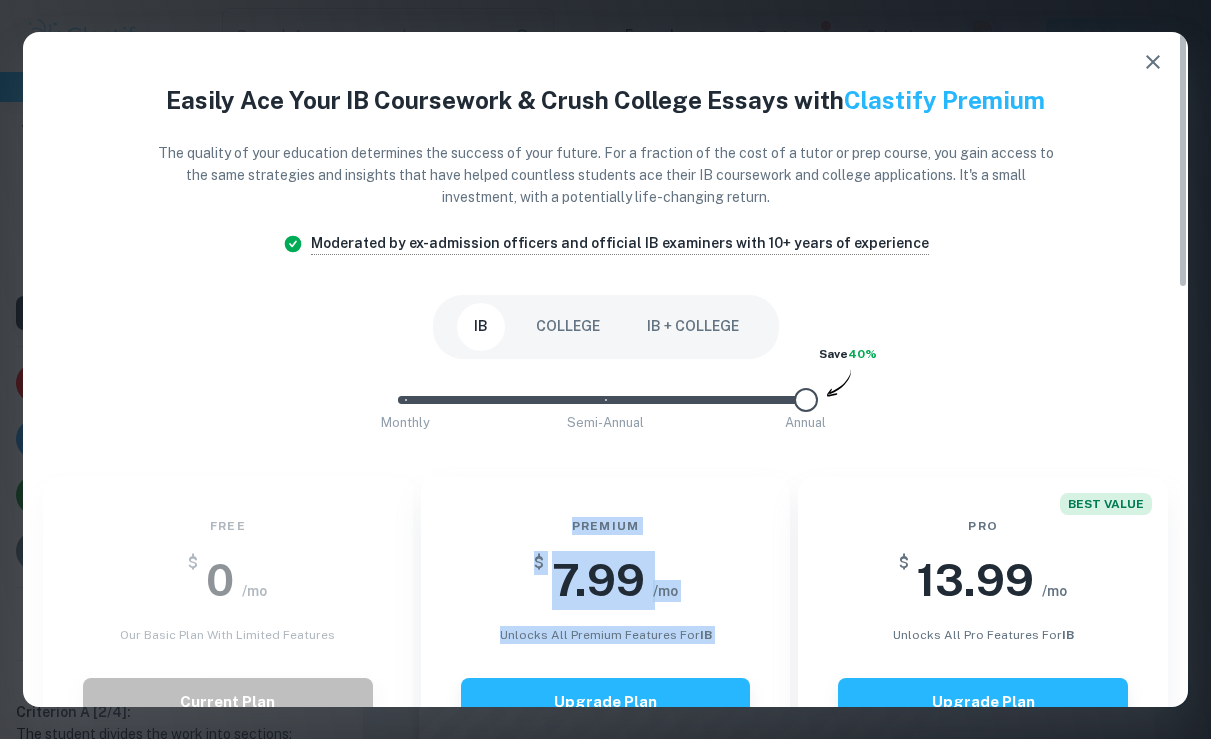 scroll, scrollTop: 0, scrollLeft: 0, axis: both 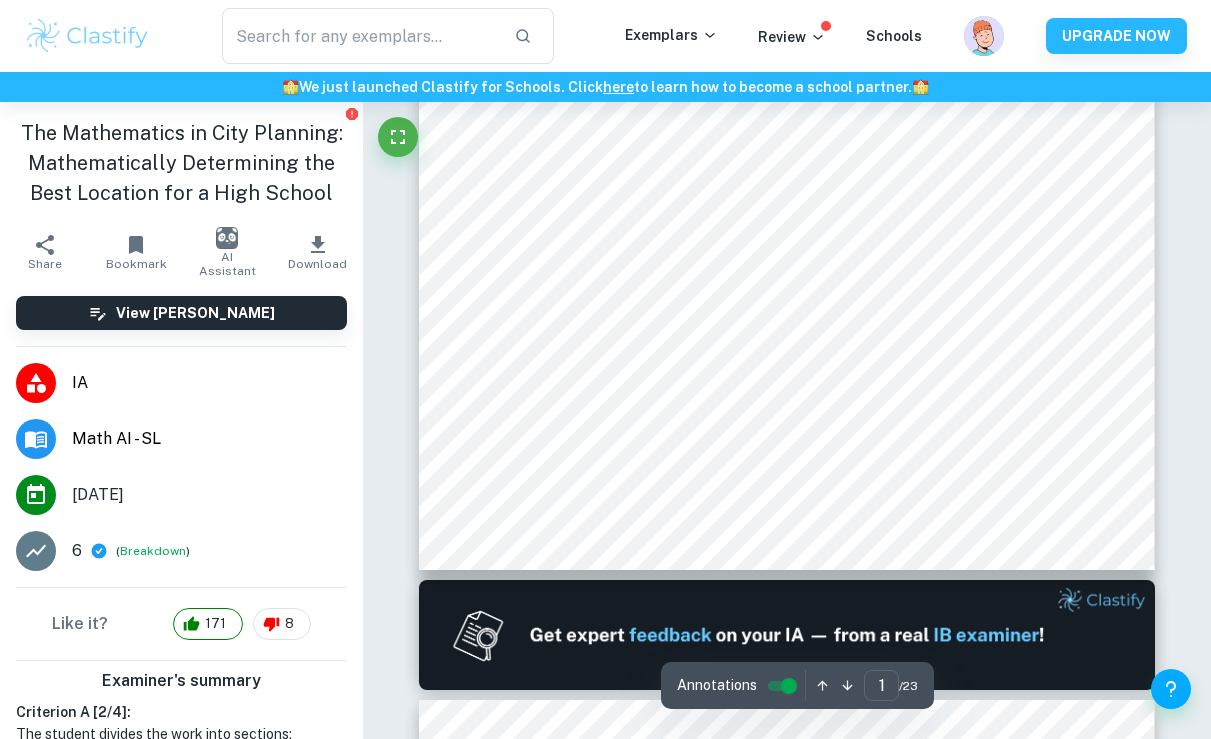 type 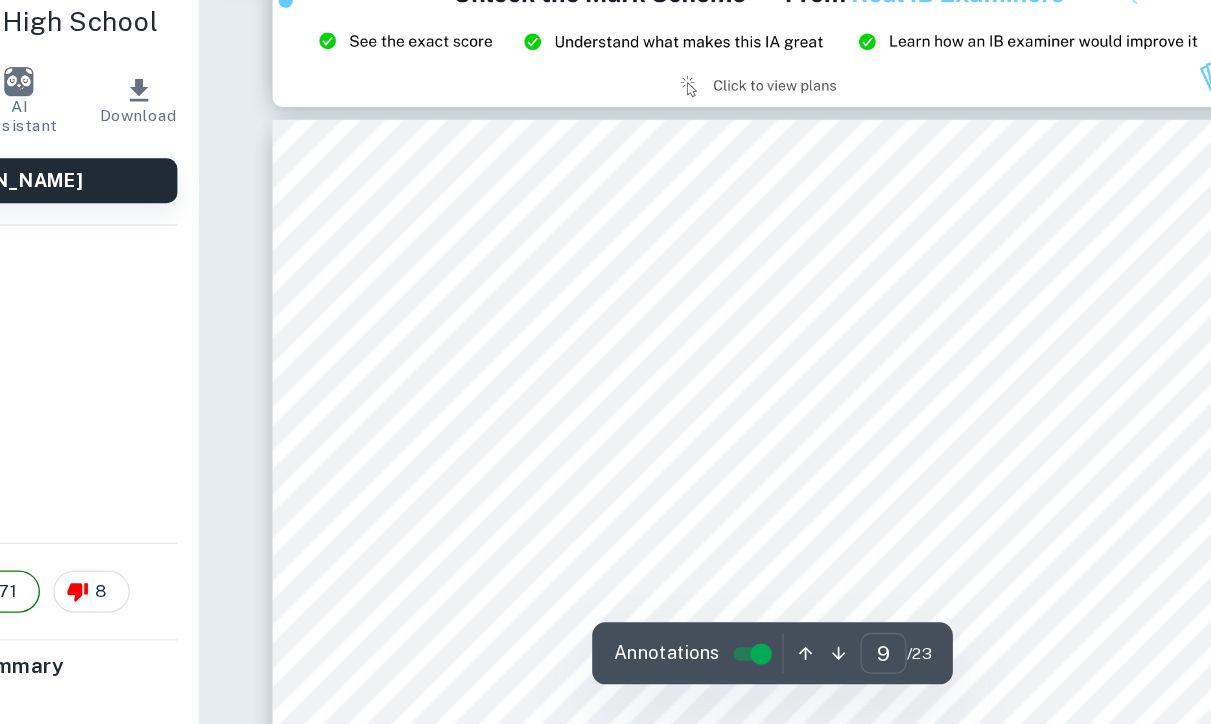 scroll, scrollTop: 8610, scrollLeft: 0, axis: vertical 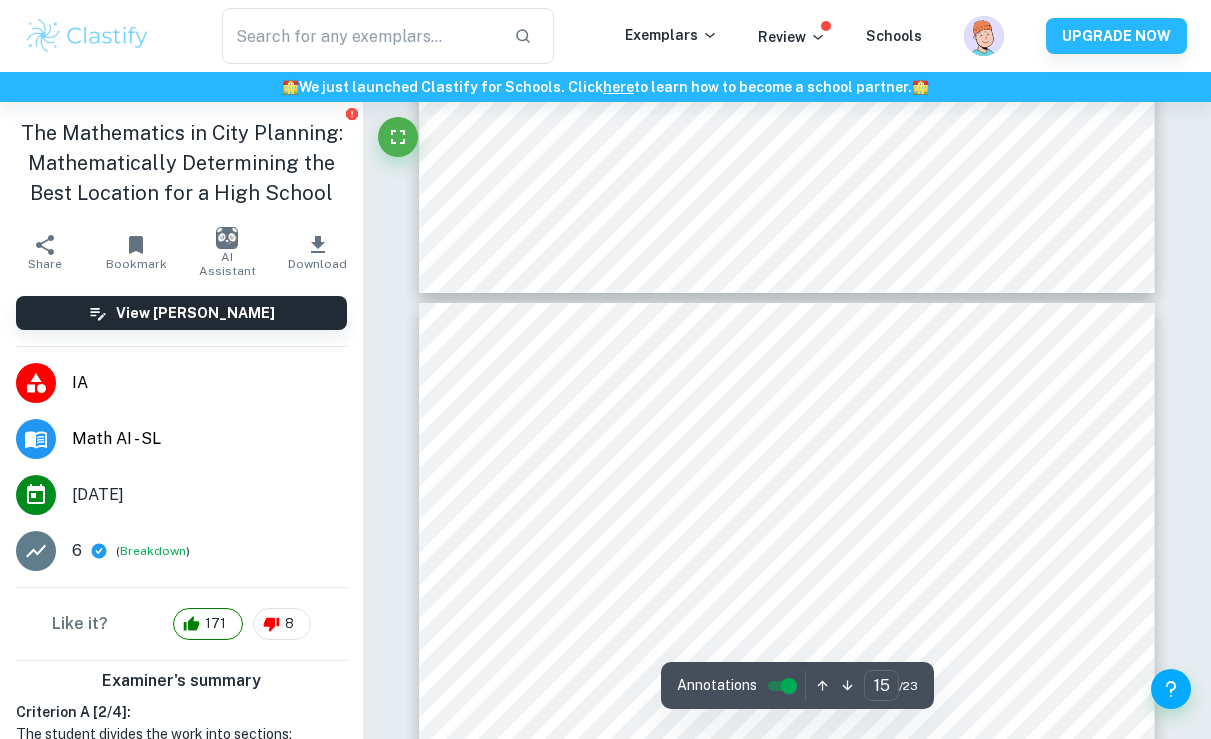 type on "16" 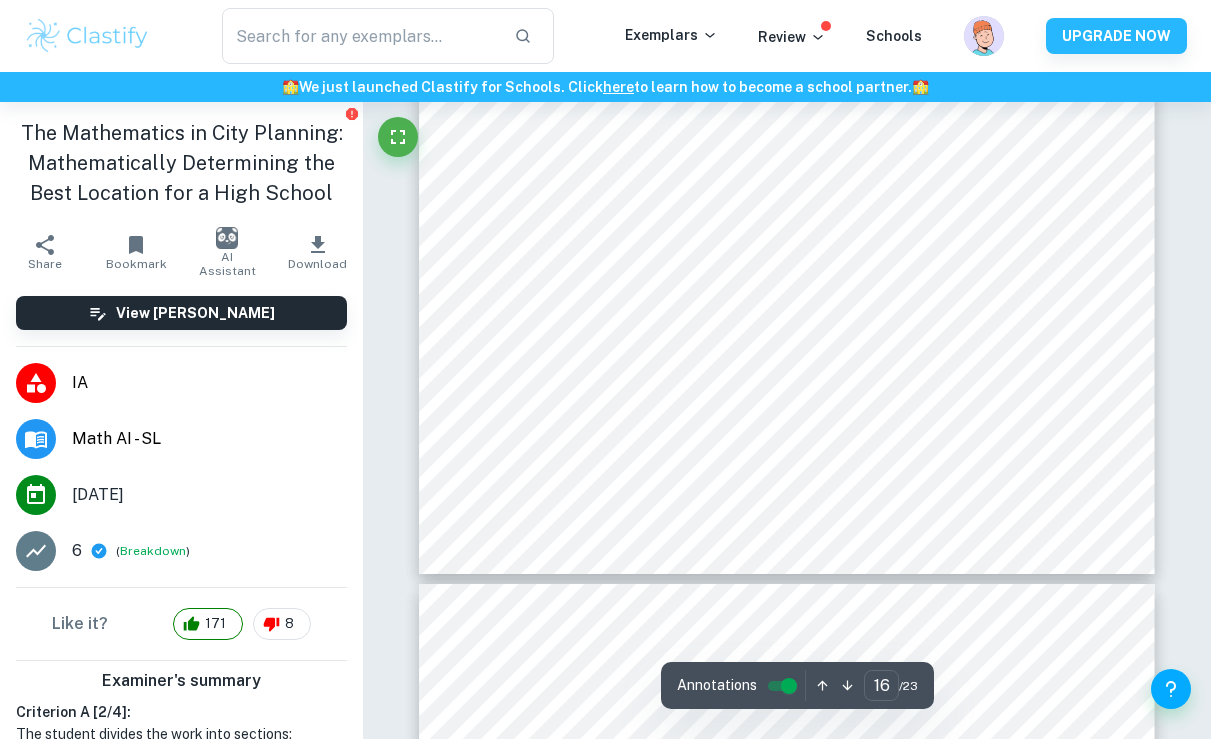 scroll, scrollTop: 16797, scrollLeft: 0, axis: vertical 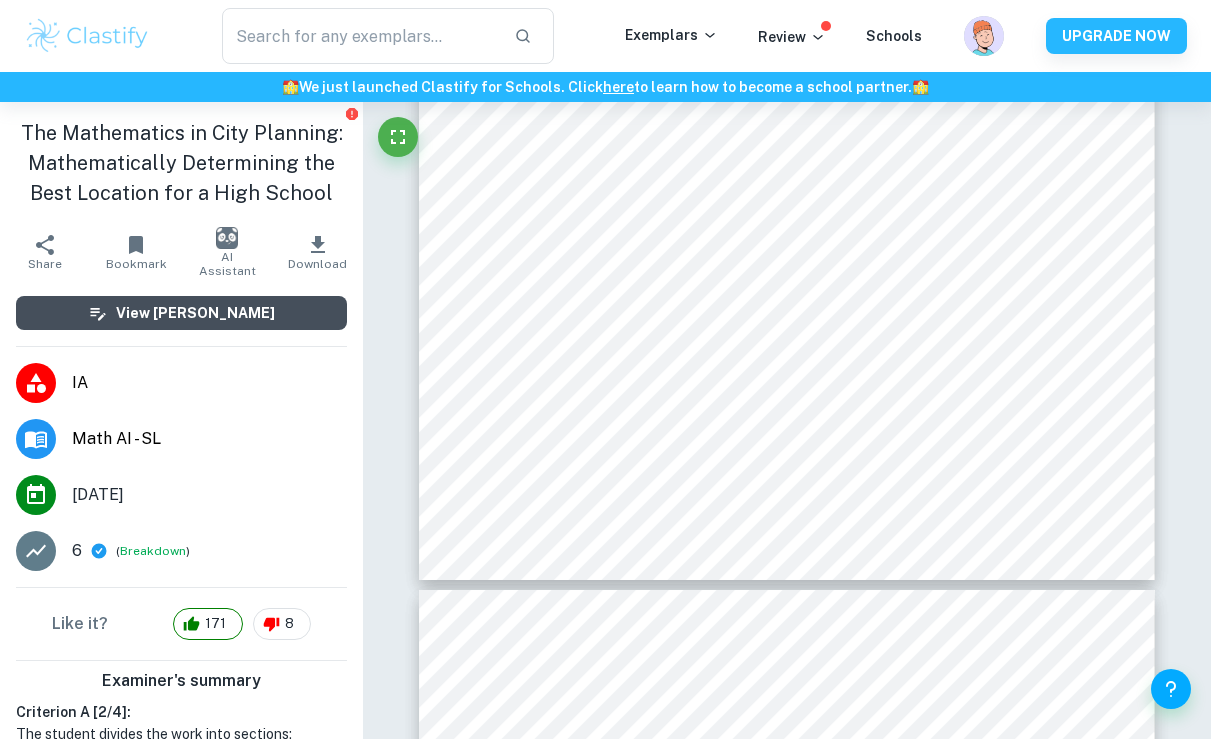 click on "View [PERSON_NAME]" at bounding box center [195, 313] 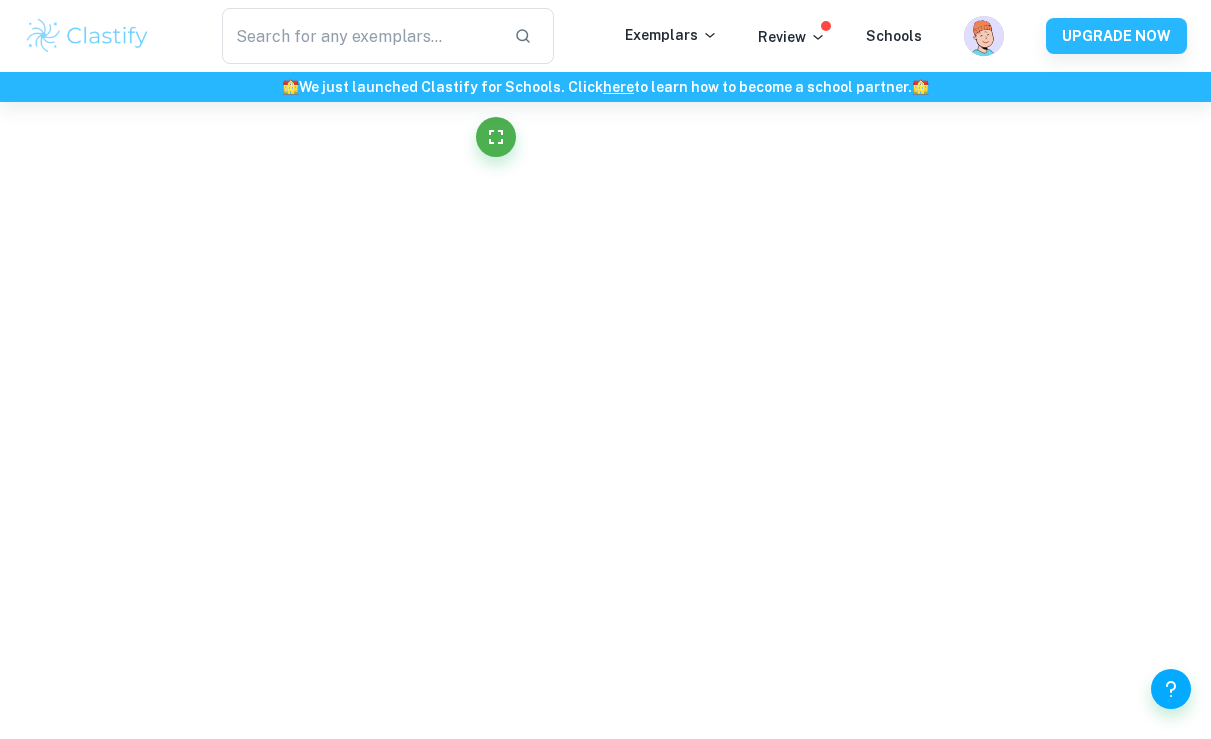 scroll, scrollTop: 3387, scrollLeft: 0, axis: vertical 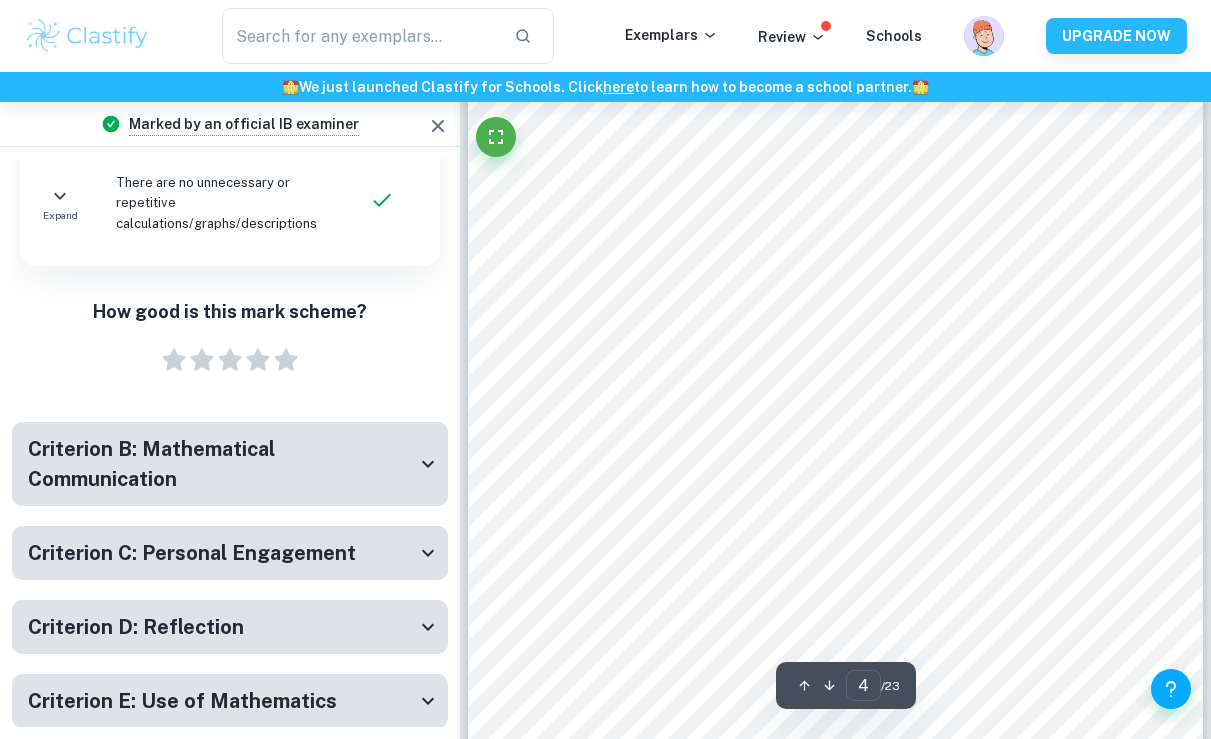 click on "Criterion B: Mathematical Communication" at bounding box center (222, 464) 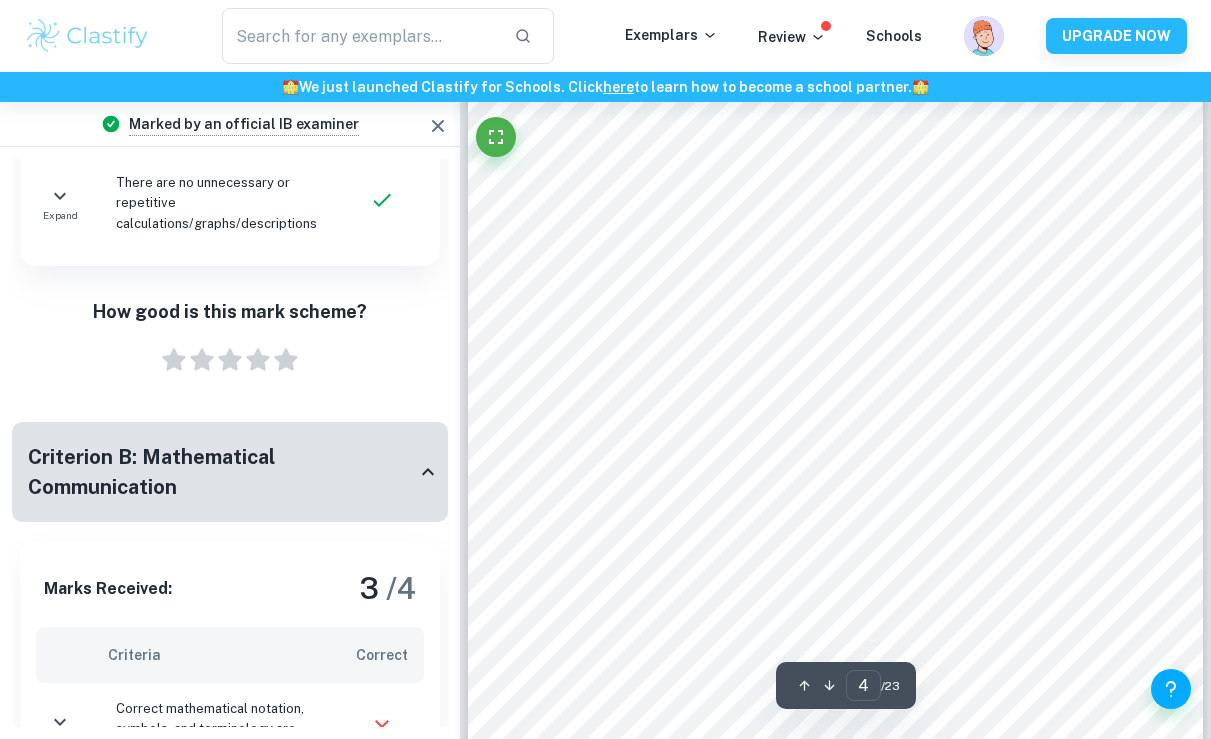click on "Criterion B: Mathematical Communication" at bounding box center [222, 472] 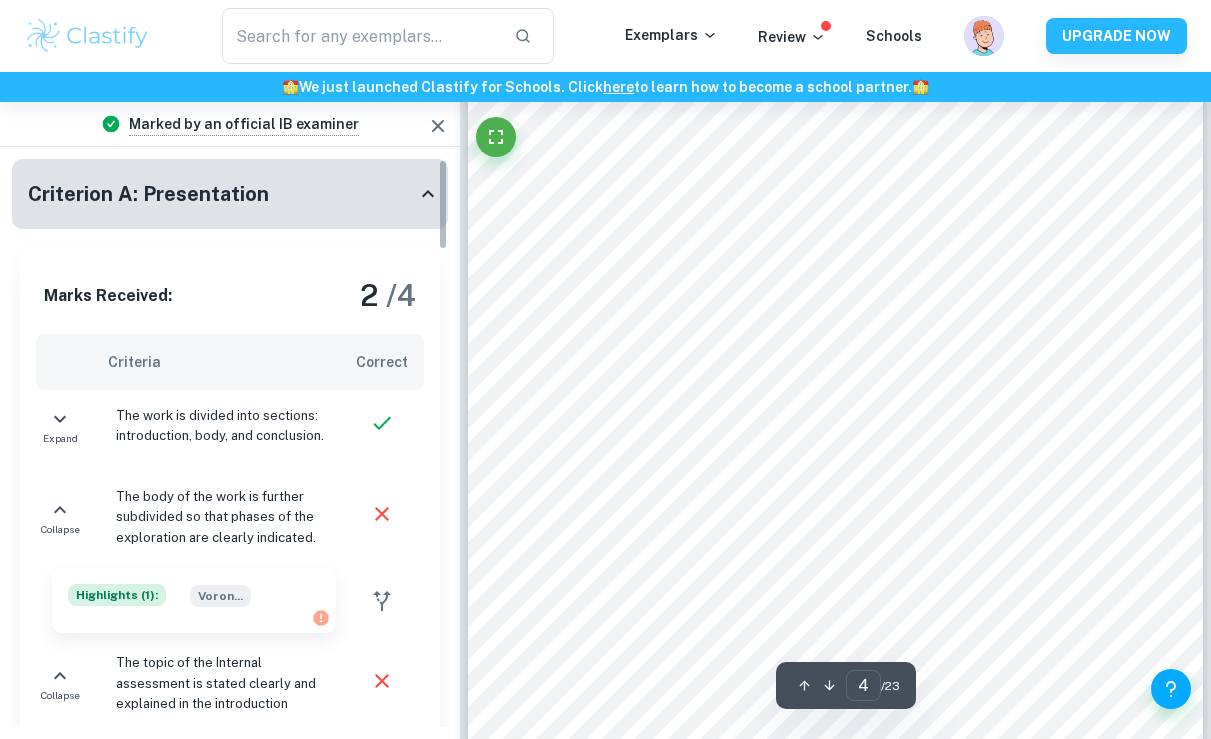 scroll, scrollTop: 0, scrollLeft: 0, axis: both 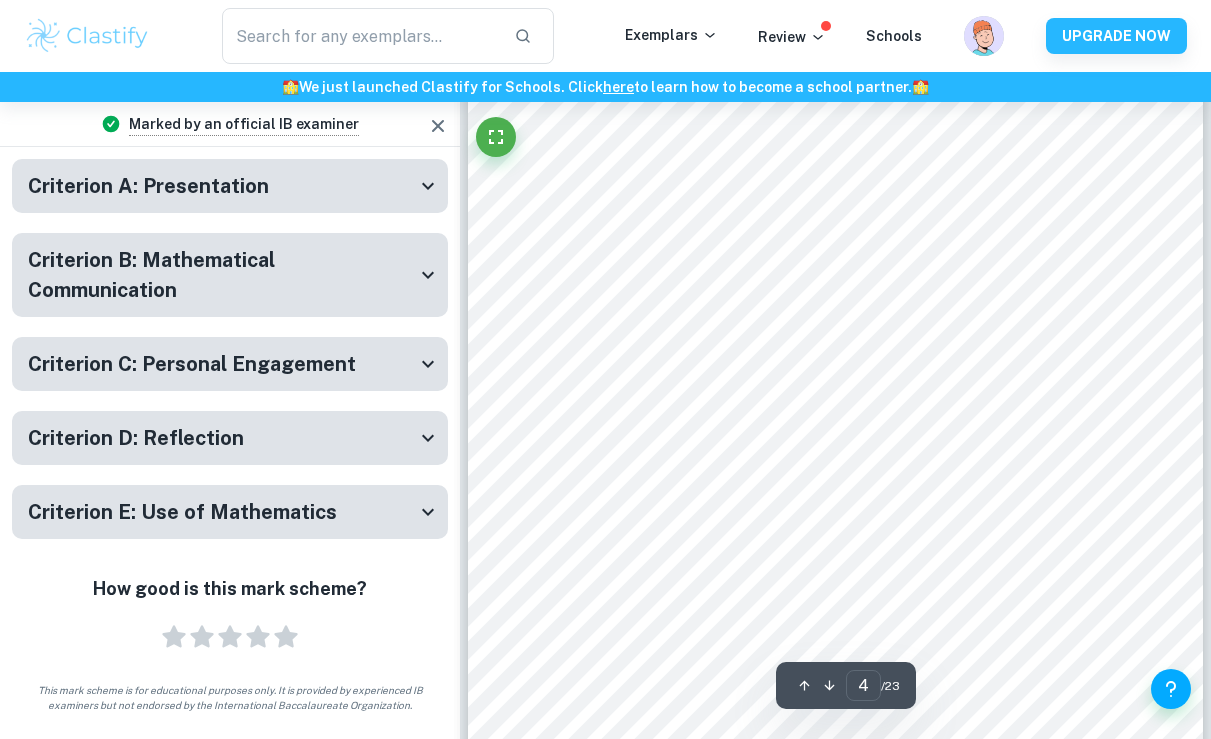 click on "Criterion A: Presentation" at bounding box center (230, 186) 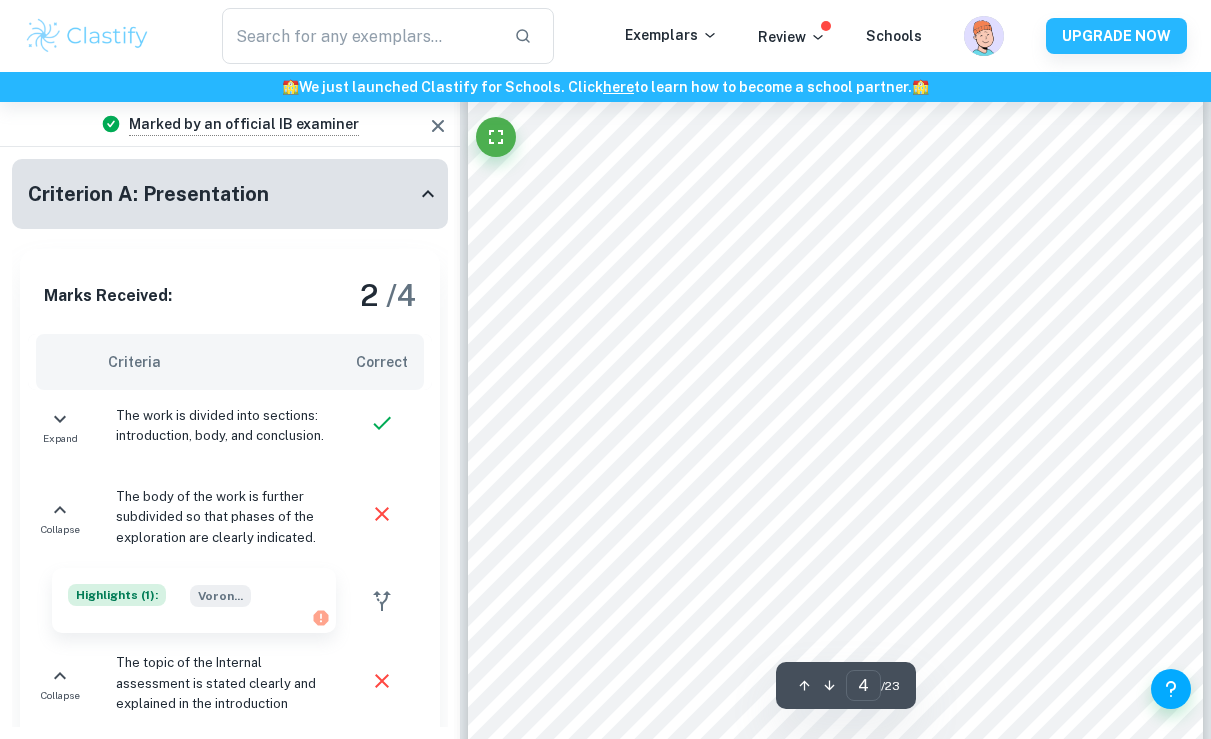 click on "Criterion A: Presentation" at bounding box center [222, 194] 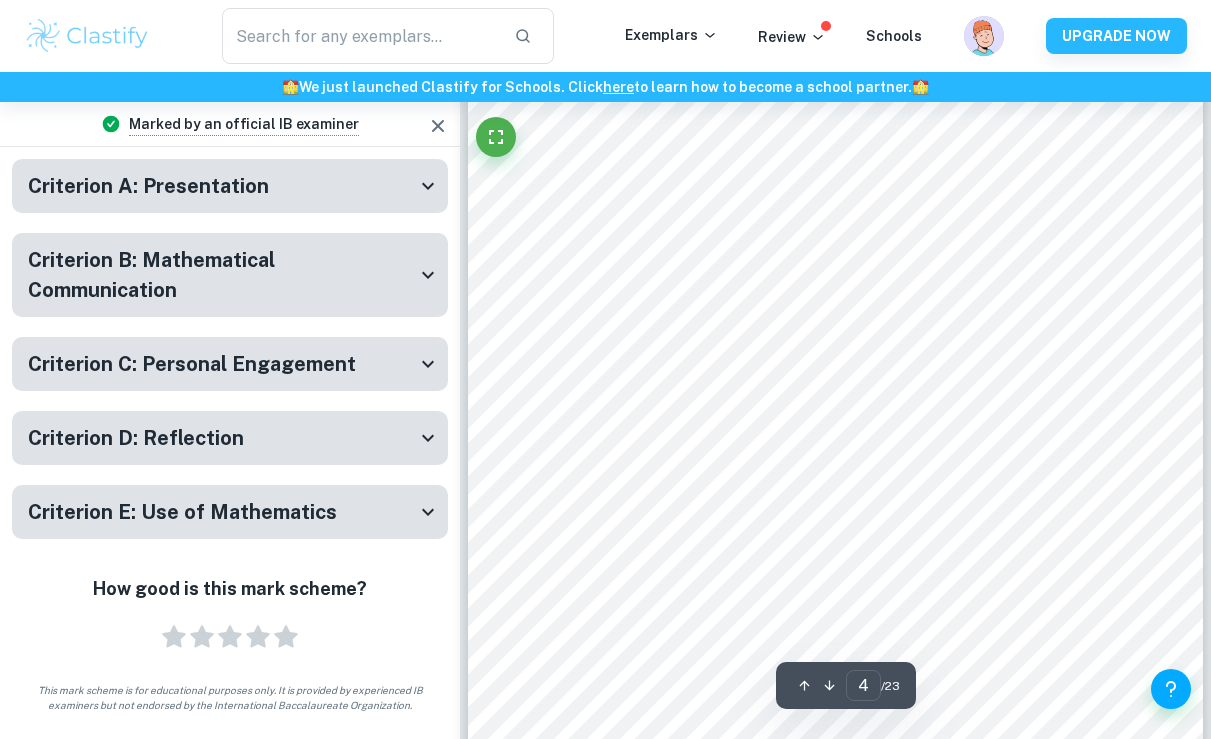 click on "Criterion B: Mathematical Communication" at bounding box center (222, 275) 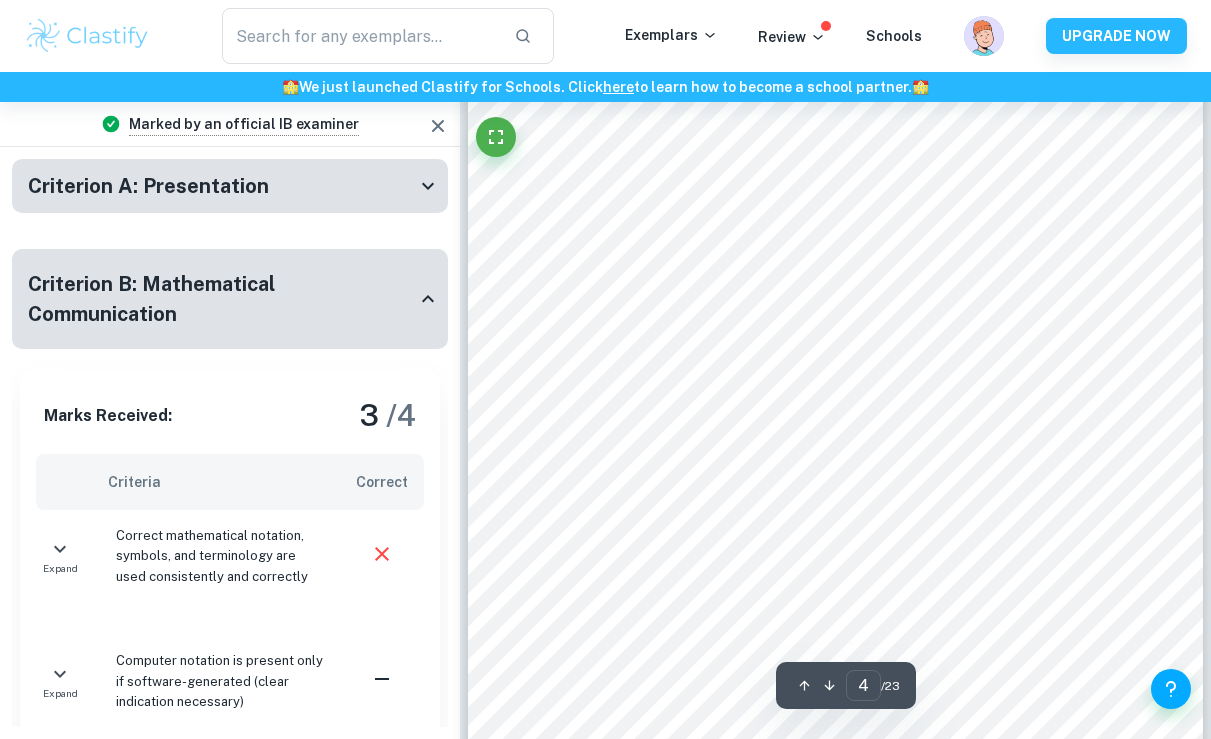 click on "Criterion B: Mathematical Communication" at bounding box center [230, 299] 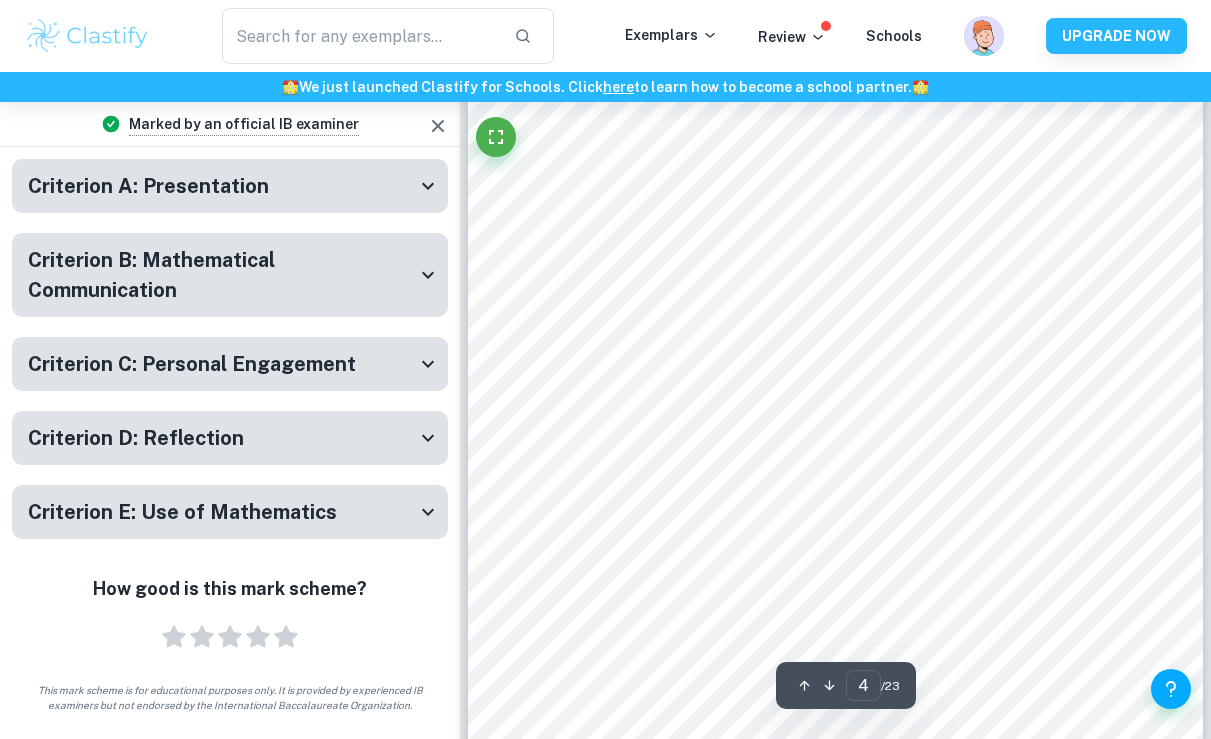 scroll, scrollTop: 3418, scrollLeft: 0, axis: vertical 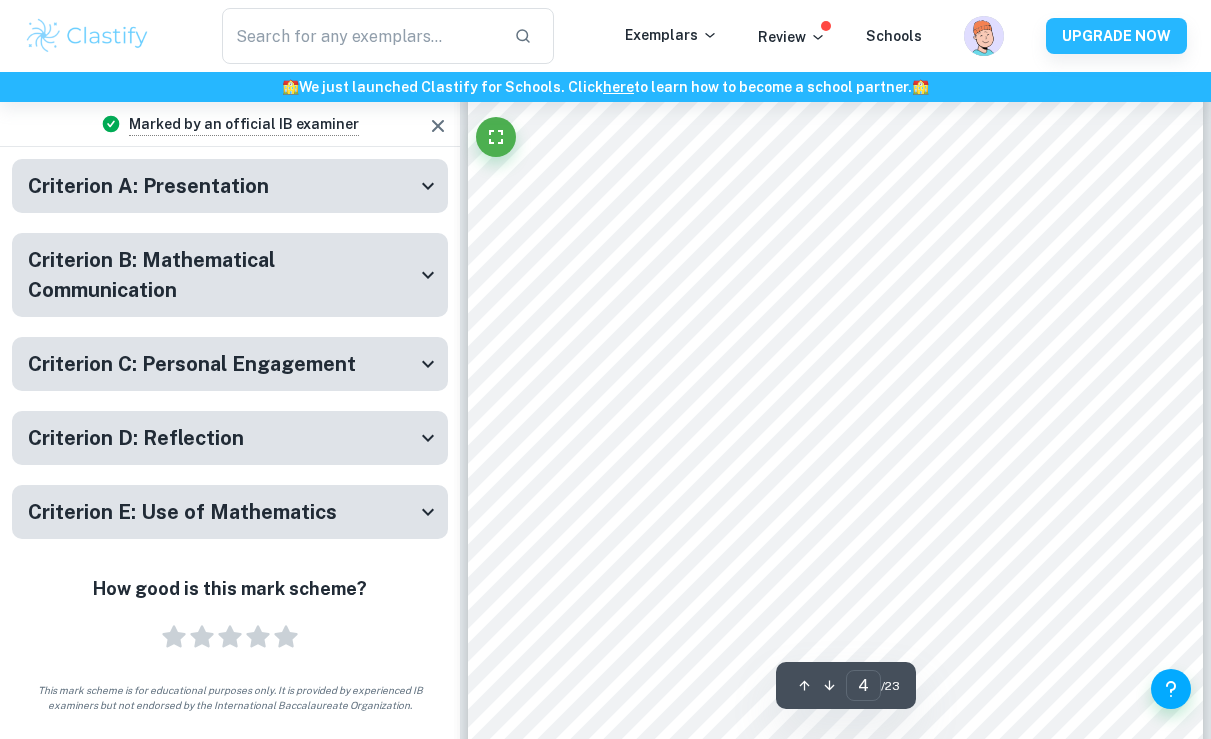 click on "Criterion B: Mathematical Communication Marks Received:  3   / 4 Criteria Correct Expand   Correct mathematical notation, symbols, and terminology are used consistently and correctly Expand   Computer notation is present only if software-generated (clear indication necessary) Expand   Key terms/variables are defined and explained when first introduced Expand   The main concepts are described in the introduction Expand   Additional terms are defined in detail in appropriate places (dependent on the development of the exploration) Expand   Multiple forms of mathematical representation: formulae, diagrams, tables, charts, graphs, and models are present but used only if appropriate Expand   All mathematical calculations are explained and any data presentation is described Expand   The degree of accuracy is stated for any rounded values Expand   Results are rounded only at the end of the calculations thread Expand   The student used a deductive method and set out logical proofs where appropriate Expand" at bounding box center [230, 285] 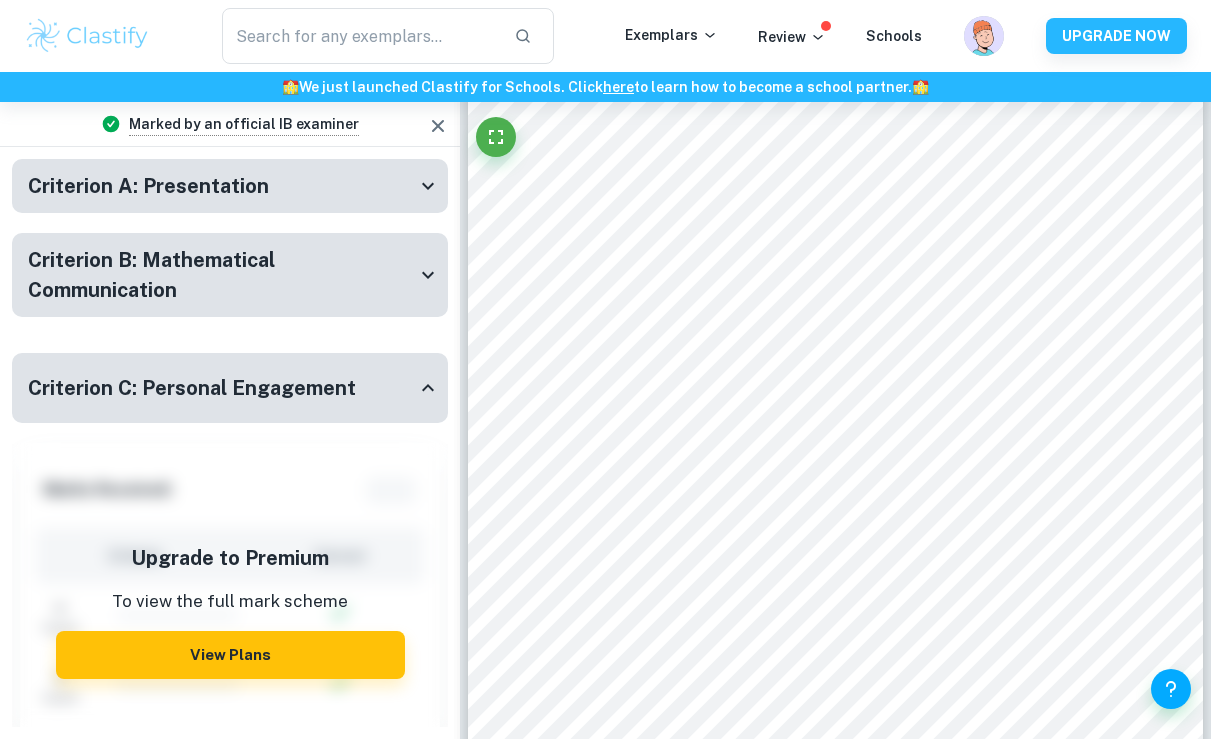 click on "Criterion C: Personal Engagement" at bounding box center (222, 388) 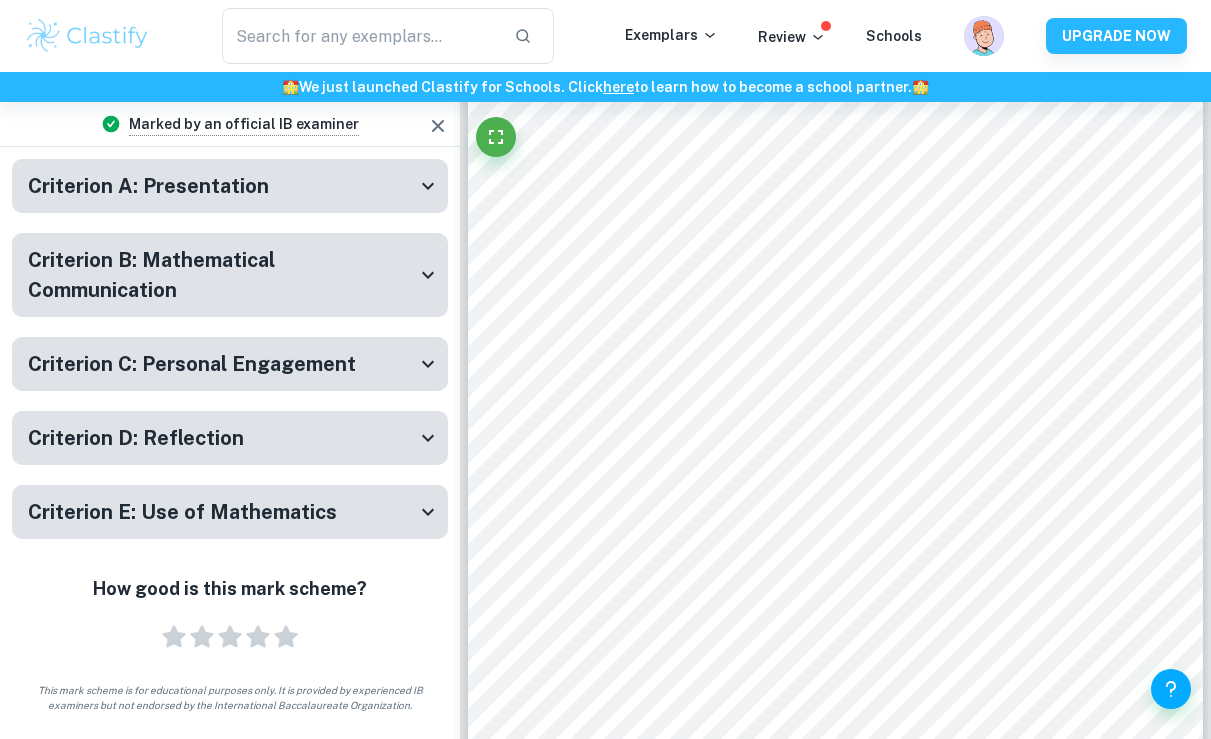 click on "Criterion D: Reflection" at bounding box center (222, 438) 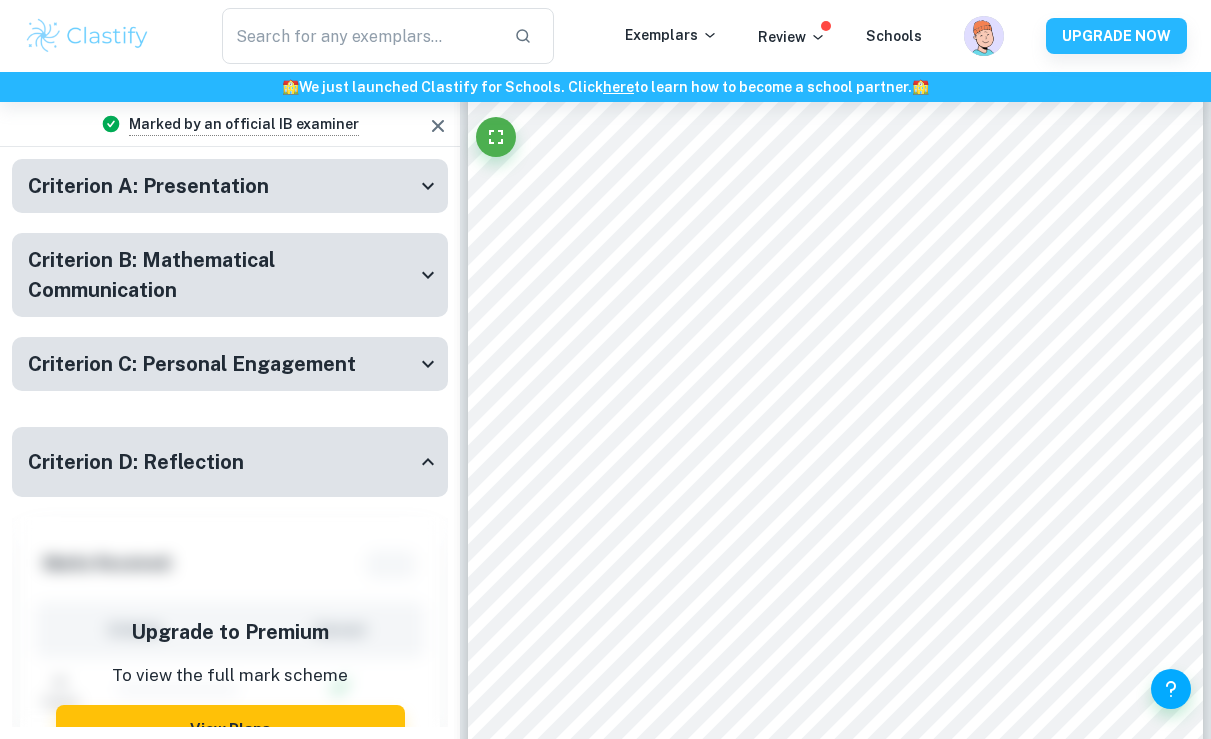 click on "Criterion D: Reflection" at bounding box center (230, 462) 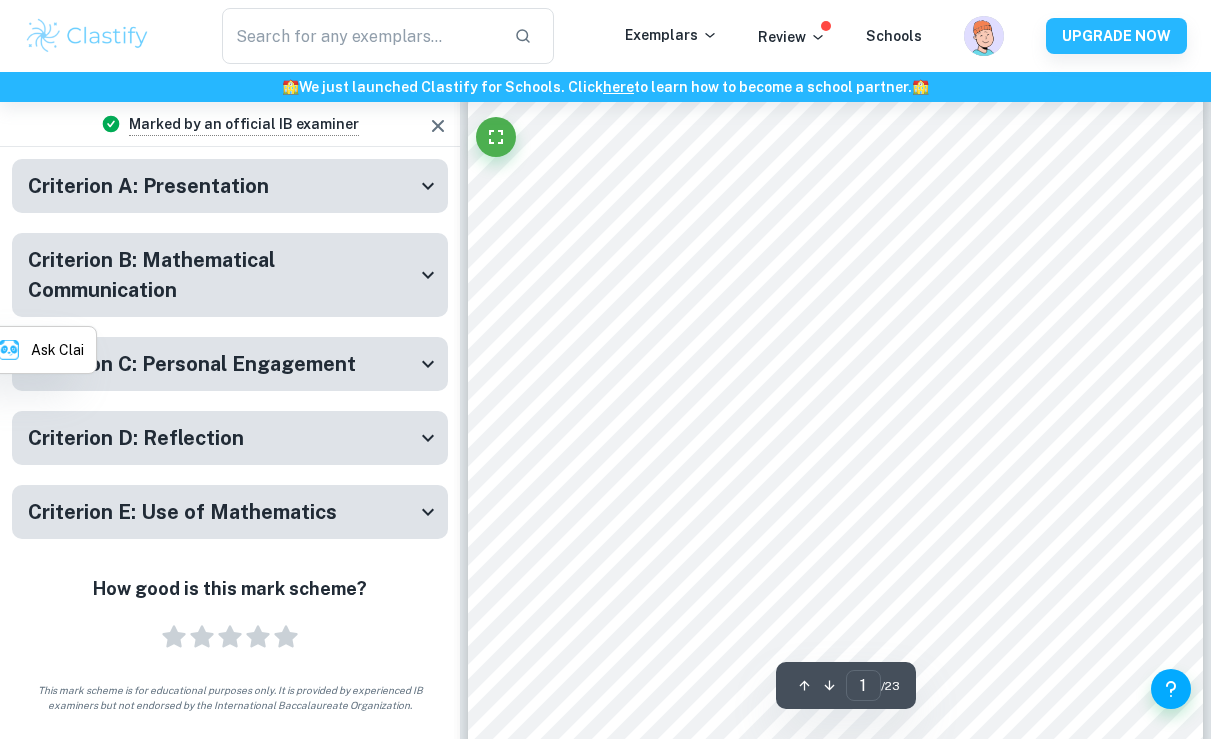scroll, scrollTop: 106, scrollLeft: 0, axis: vertical 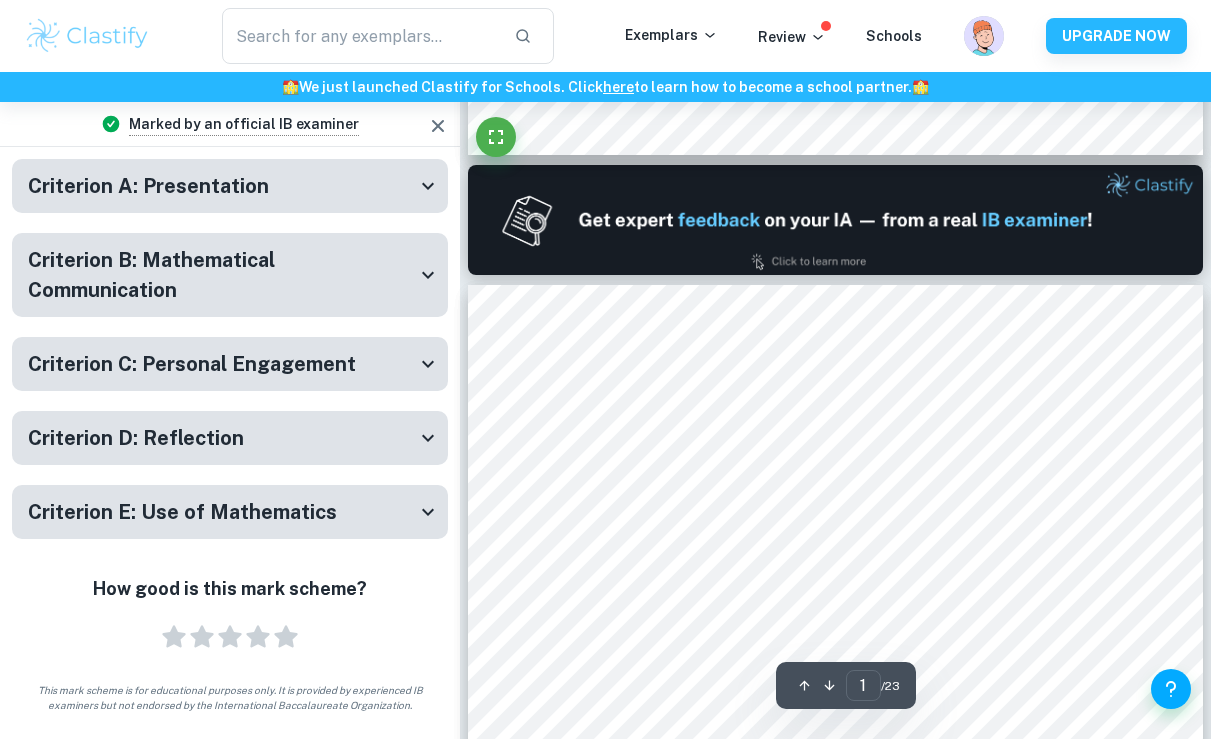 type on "2" 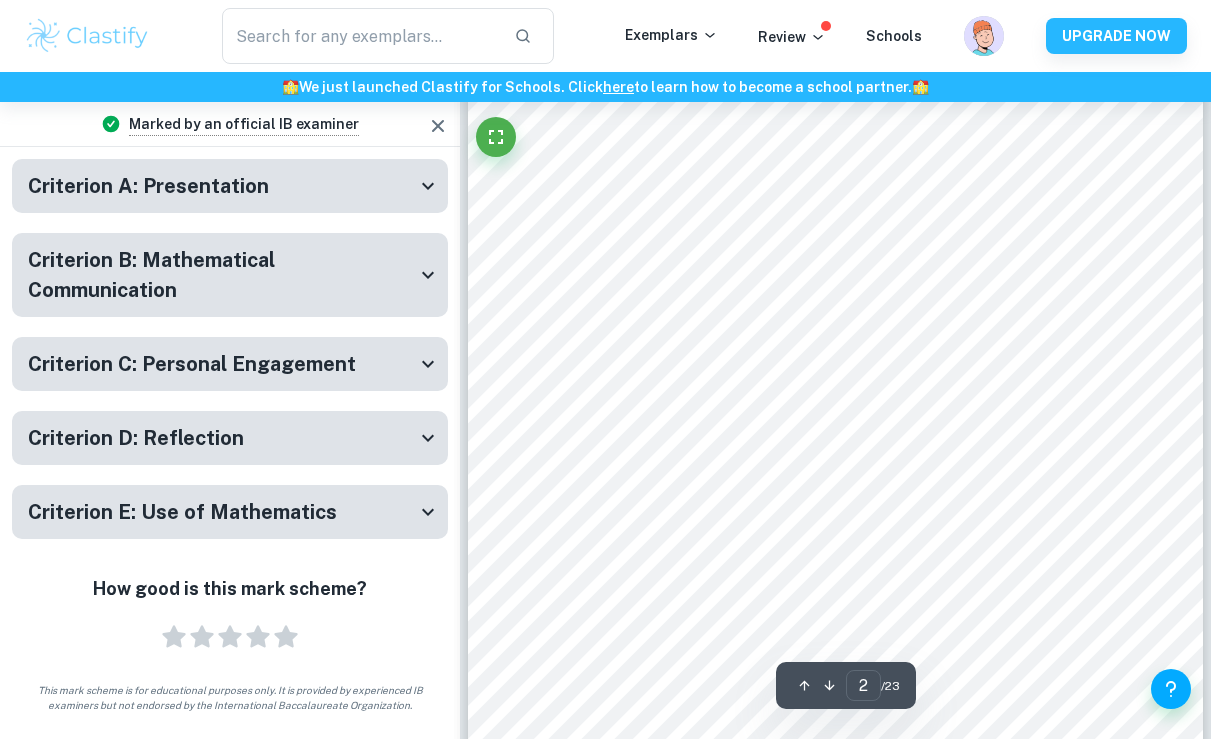 scroll, scrollTop: 1301, scrollLeft: 0, axis: vertical 